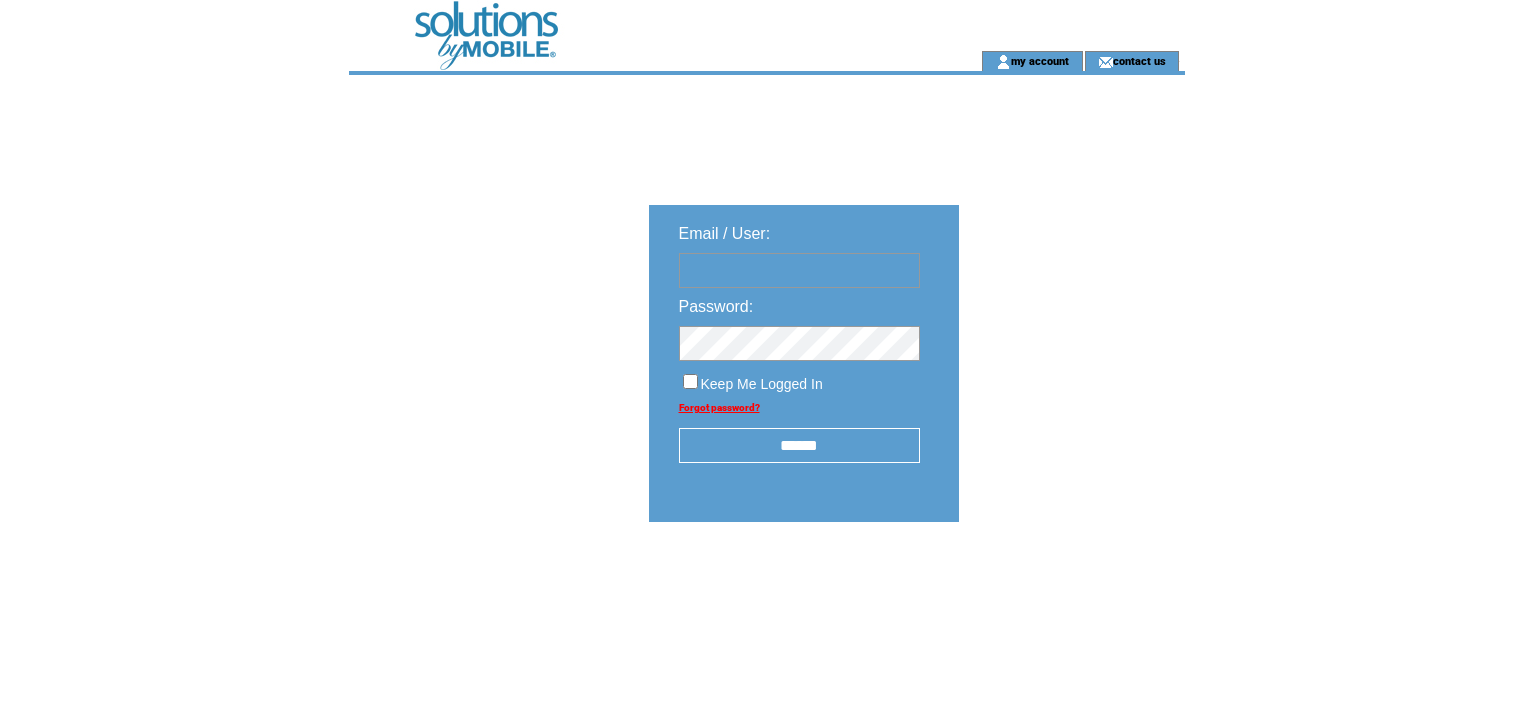 scroll, scrollTop: 0, scrollLeft: 0, axis: both 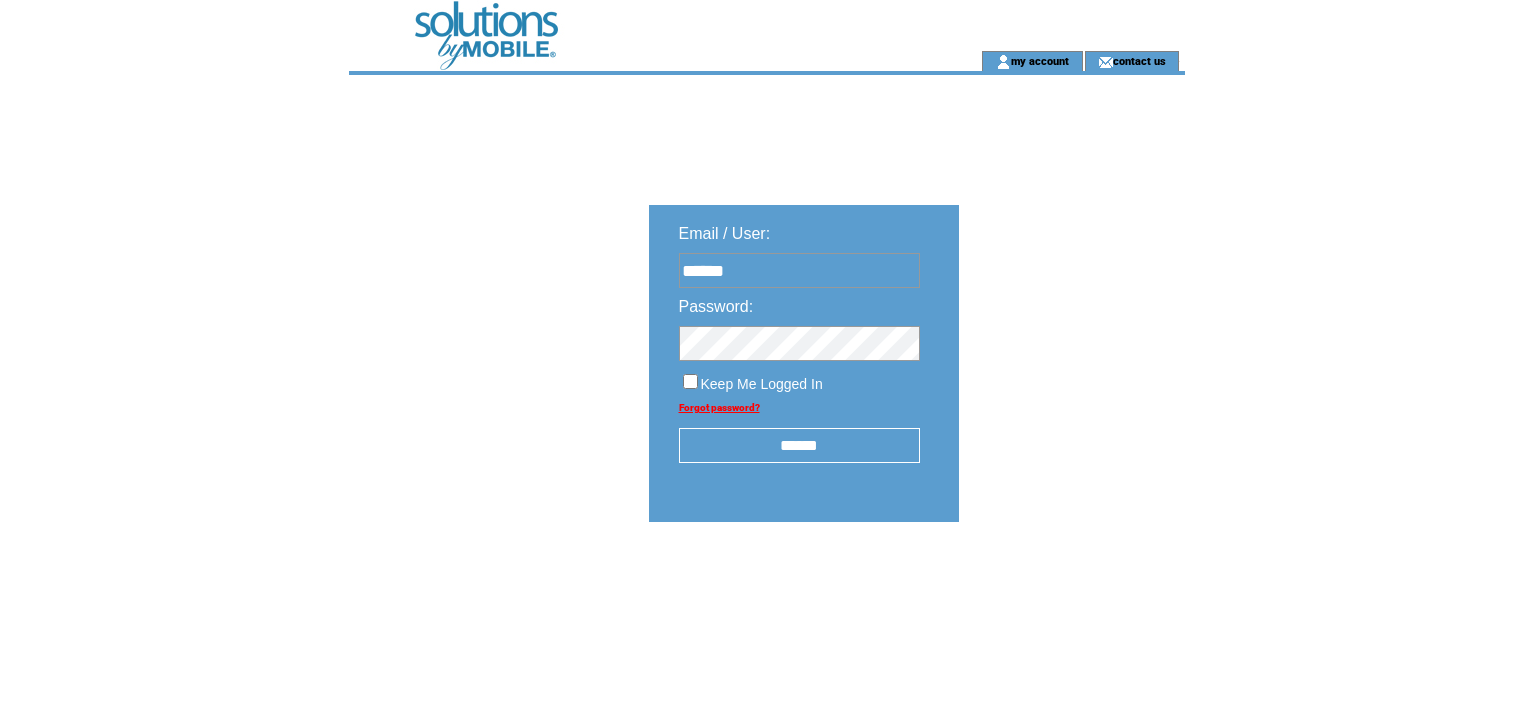 type on "**********" 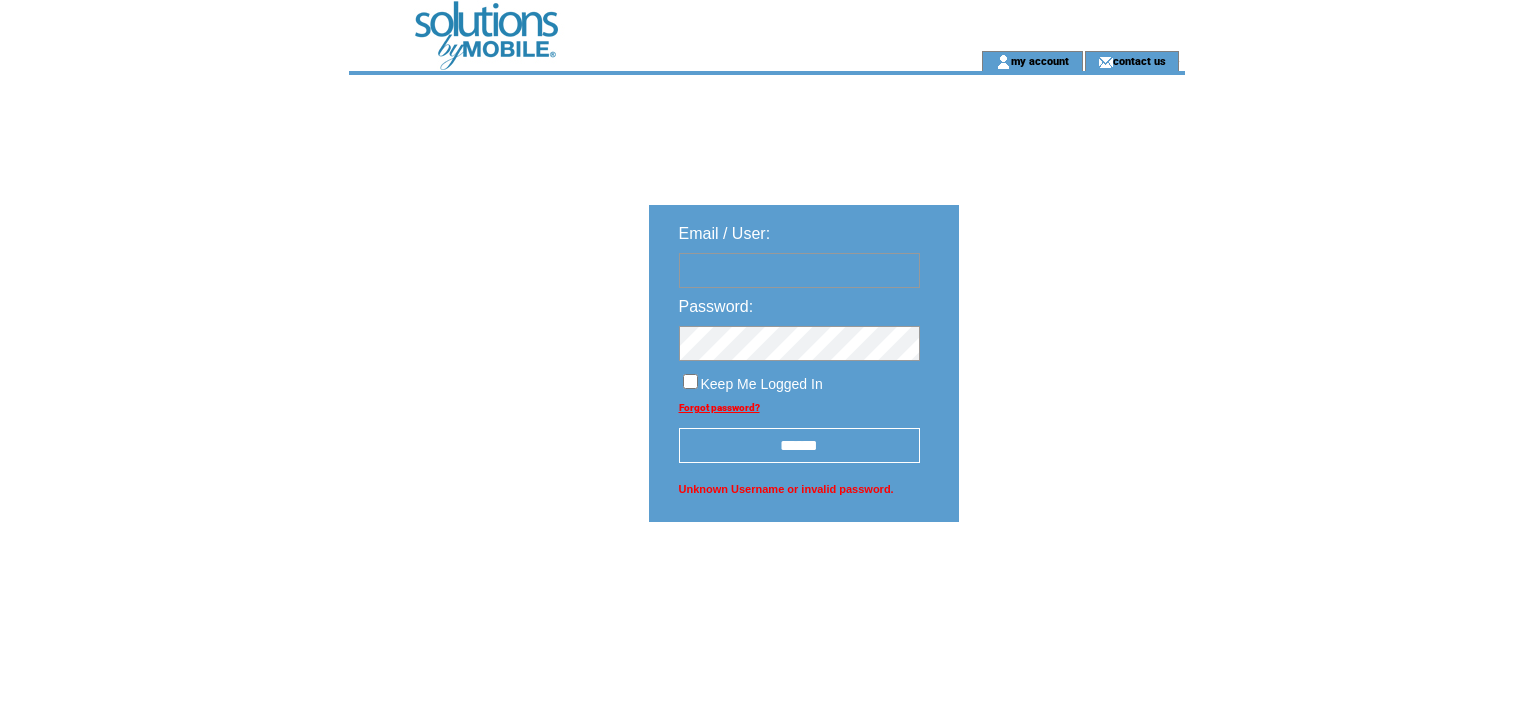 scroll, scrollTop: 0, scrollLeft: 0, axis: both 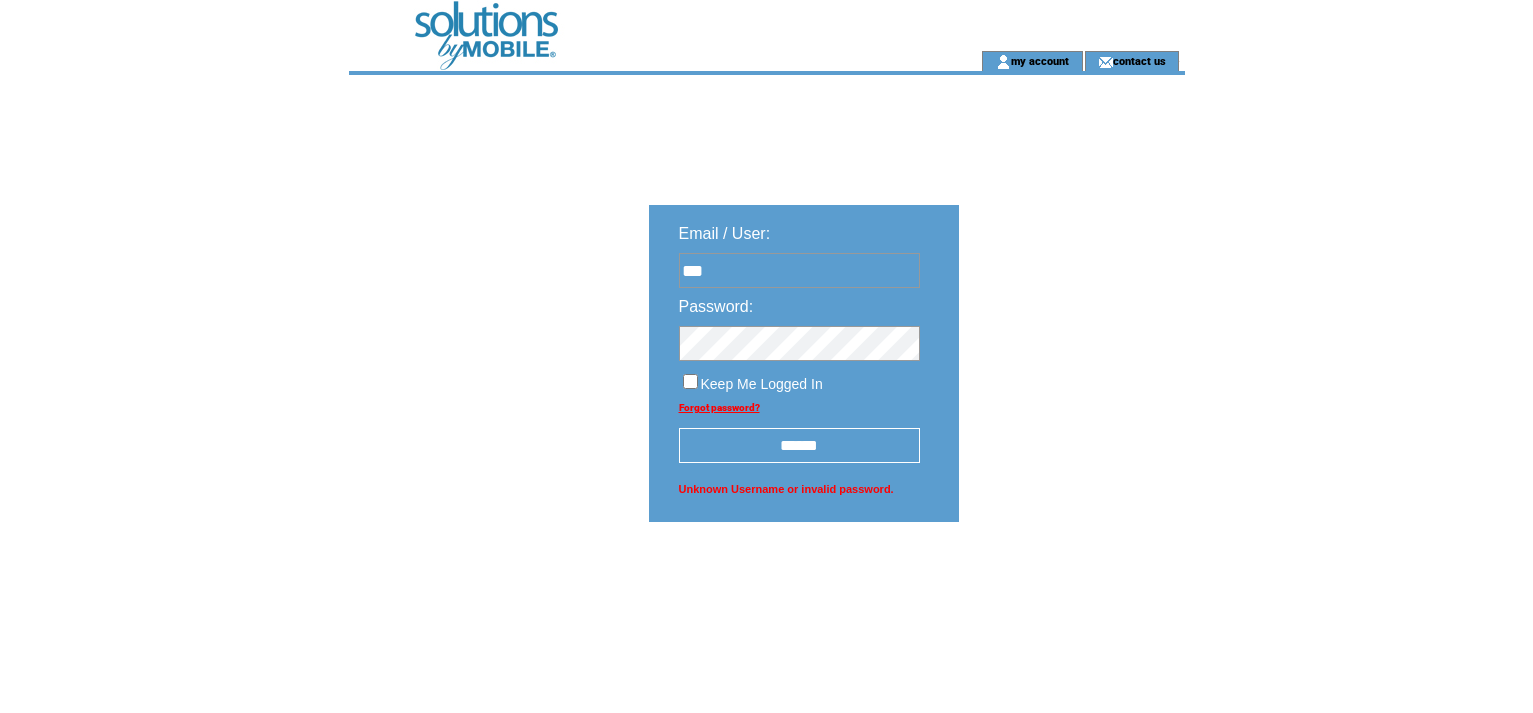 type on "**********" 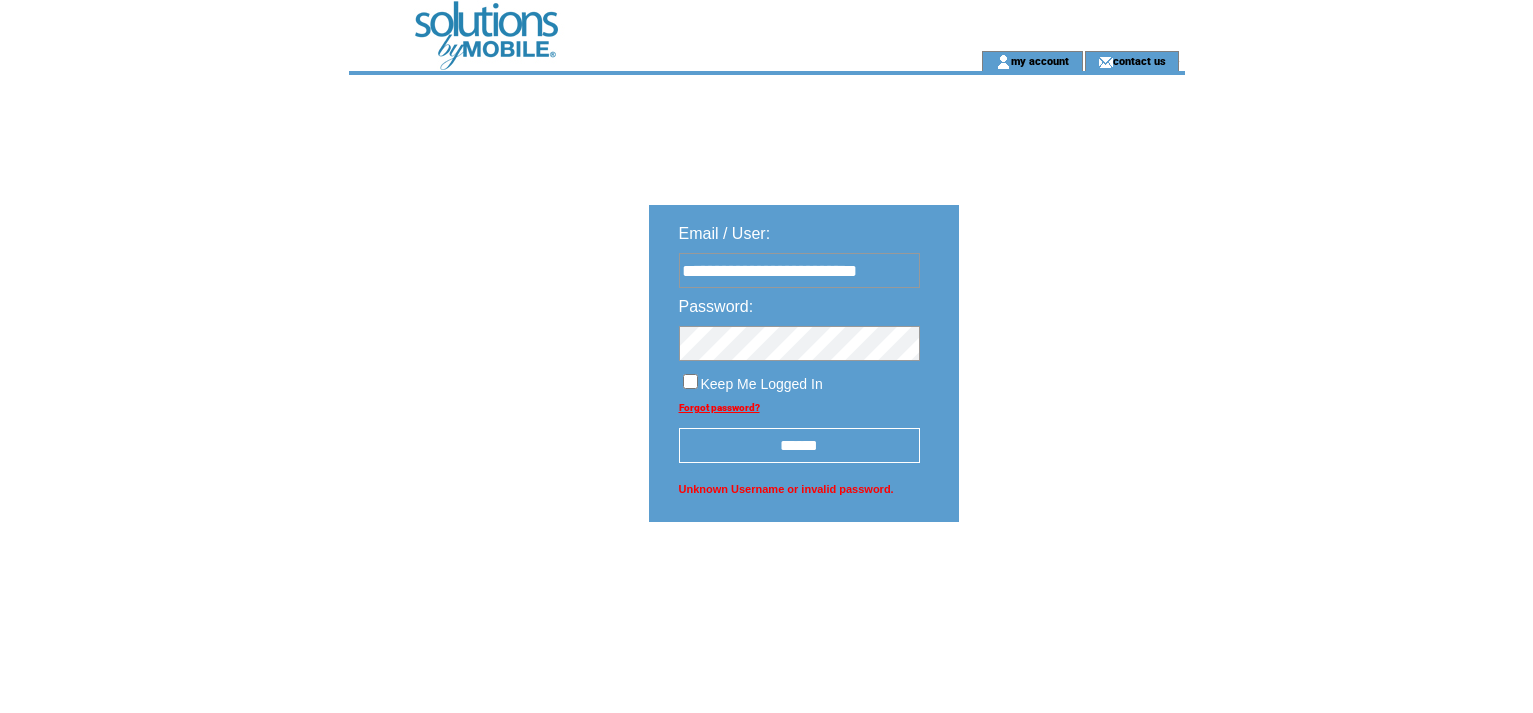 click on "******" at bounding box center (799, 229) 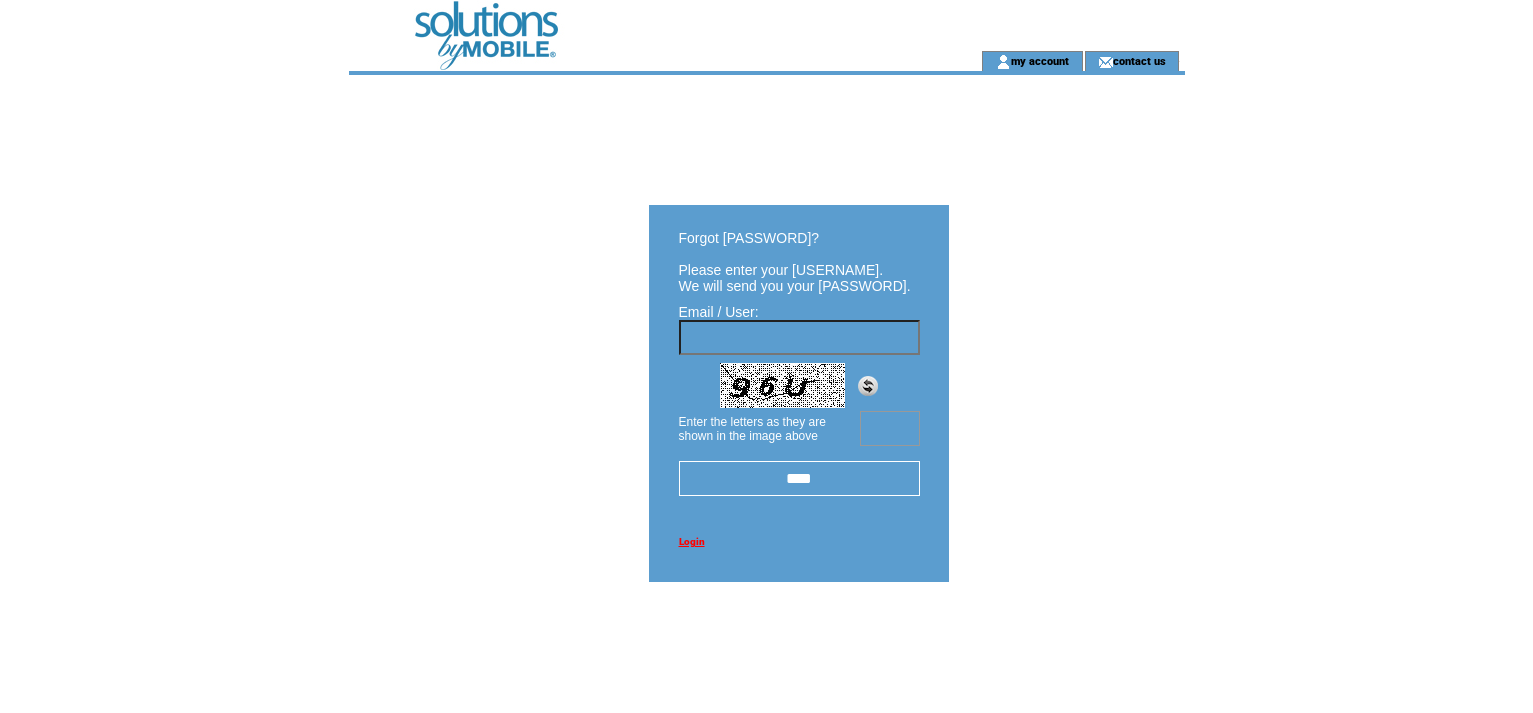 scroll, scrollTop: 0, scrollLeft: 0, axis: both 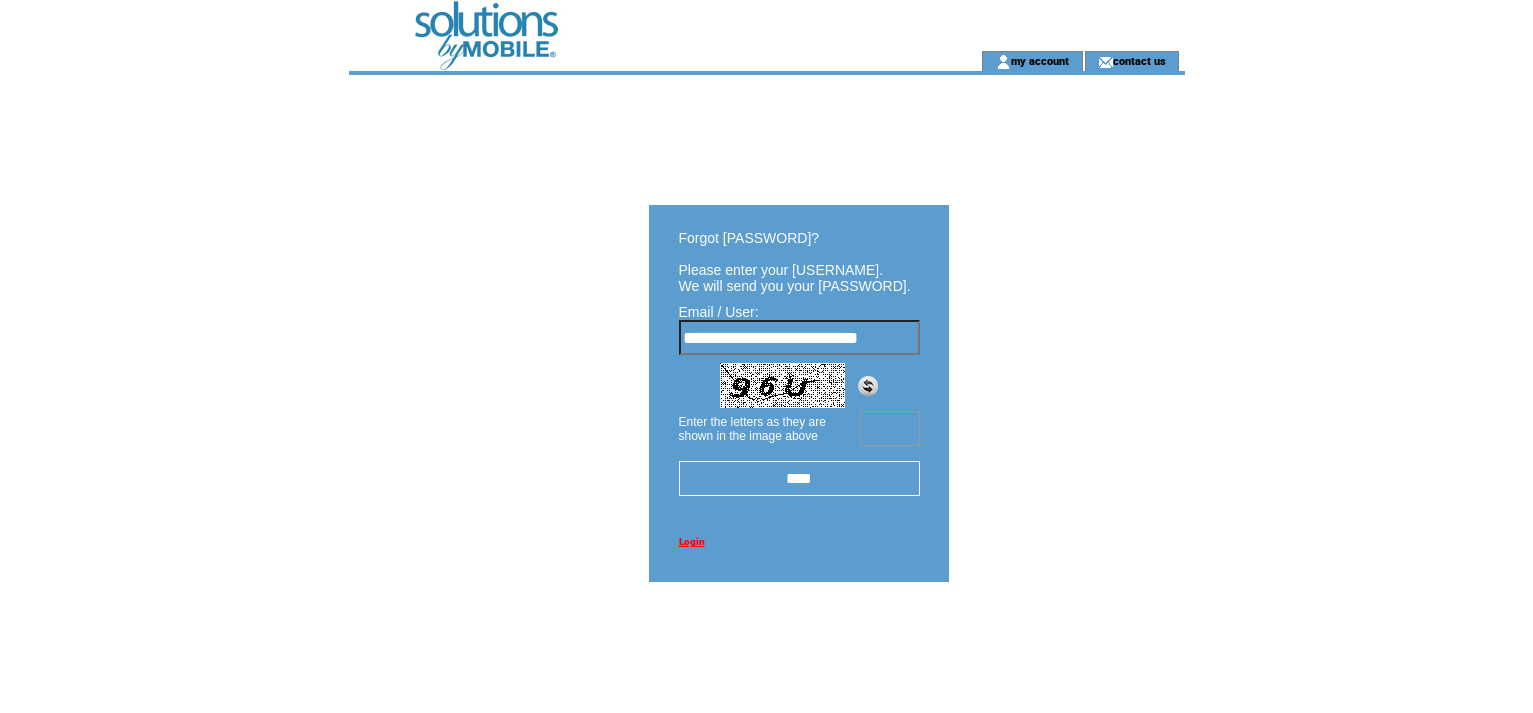 type on "**********" 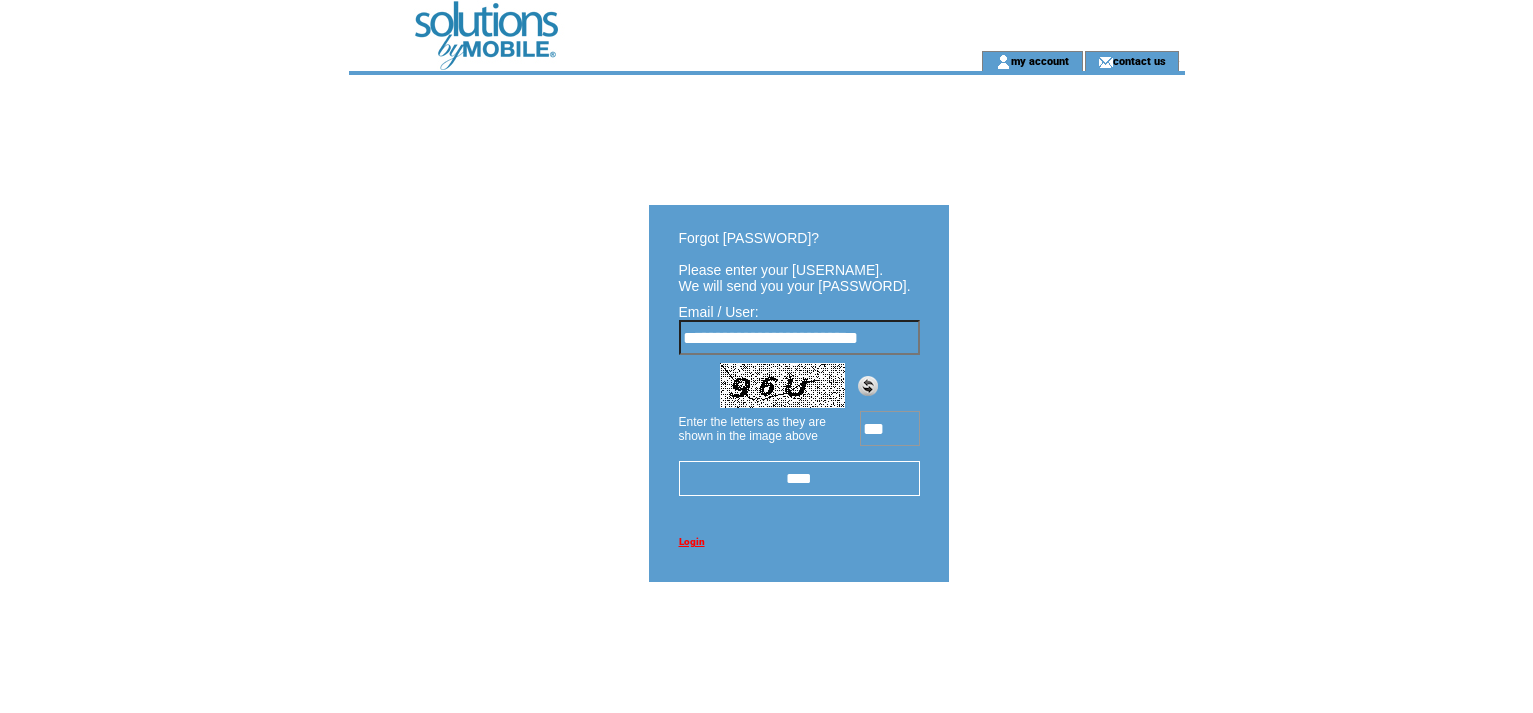 type on "***" 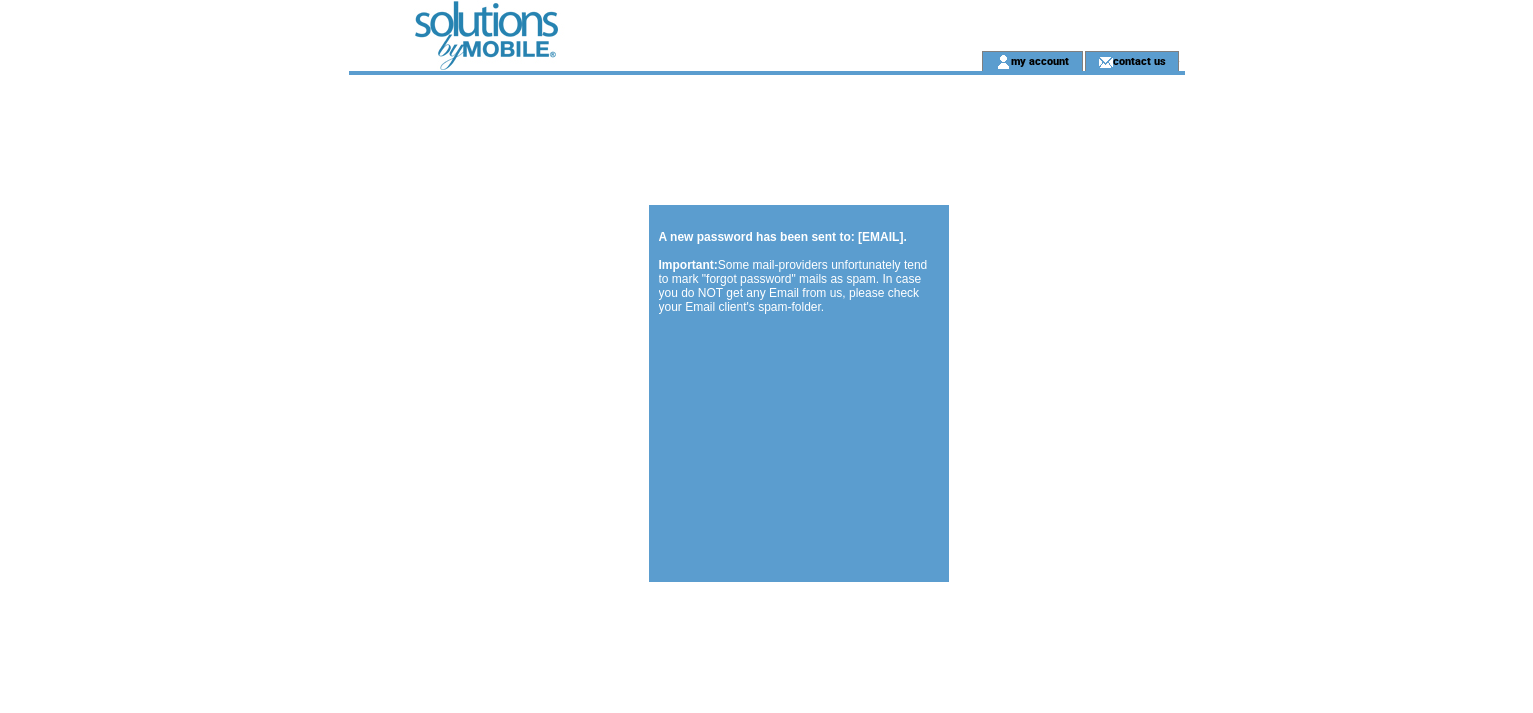 scroll, scrollTop: 0, scrollLeft: 0, axis: both 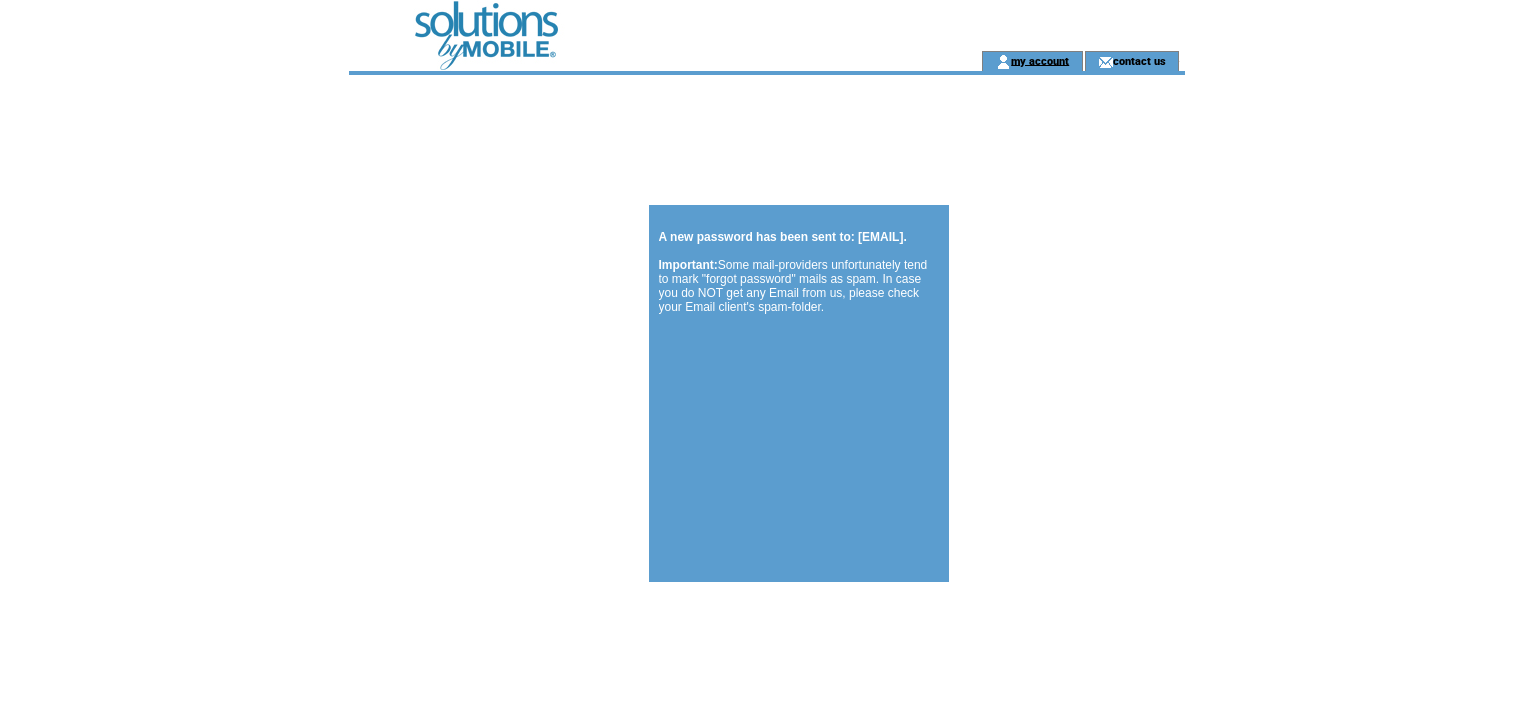 click on "my account" at bounding box center (1040, 60) 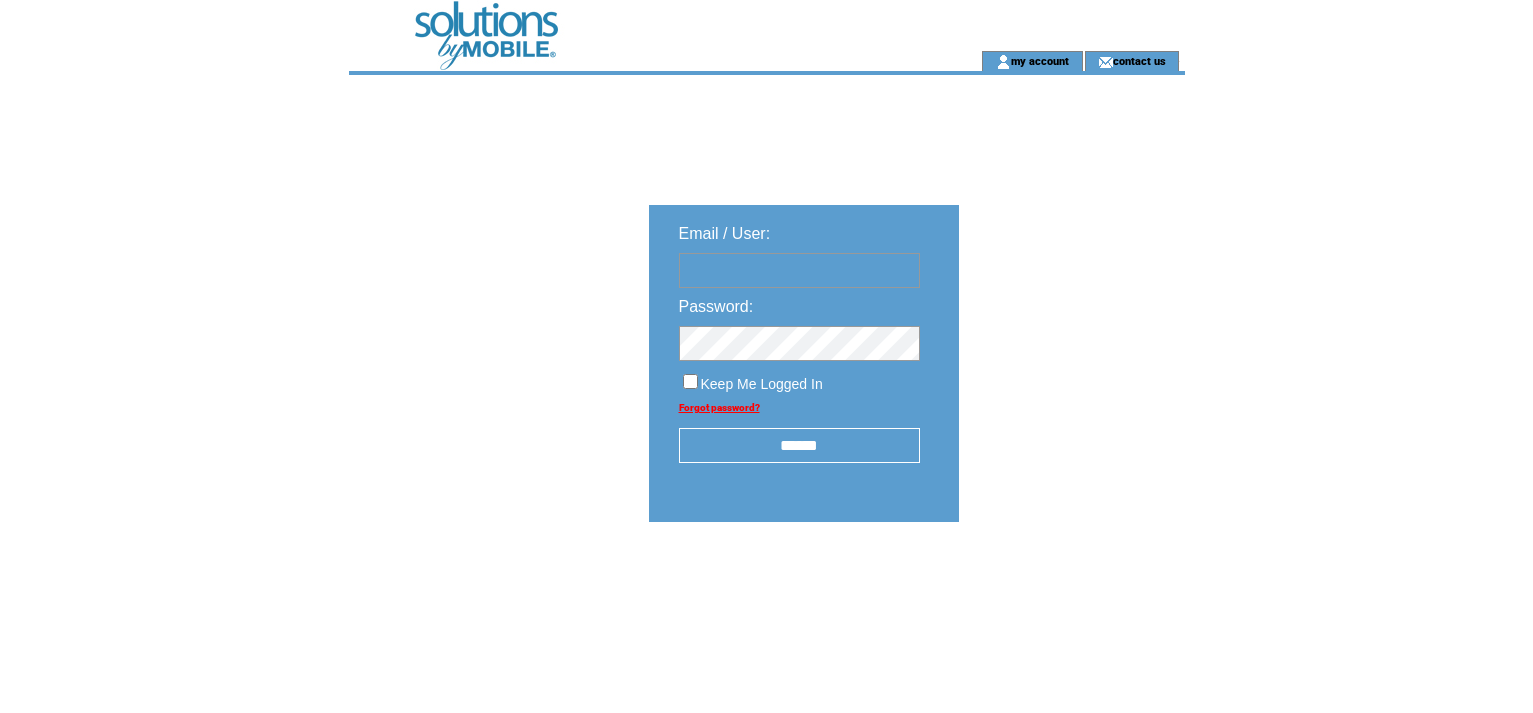 scroll, scrollTop: 0, scrollLeft: 0, axis: both 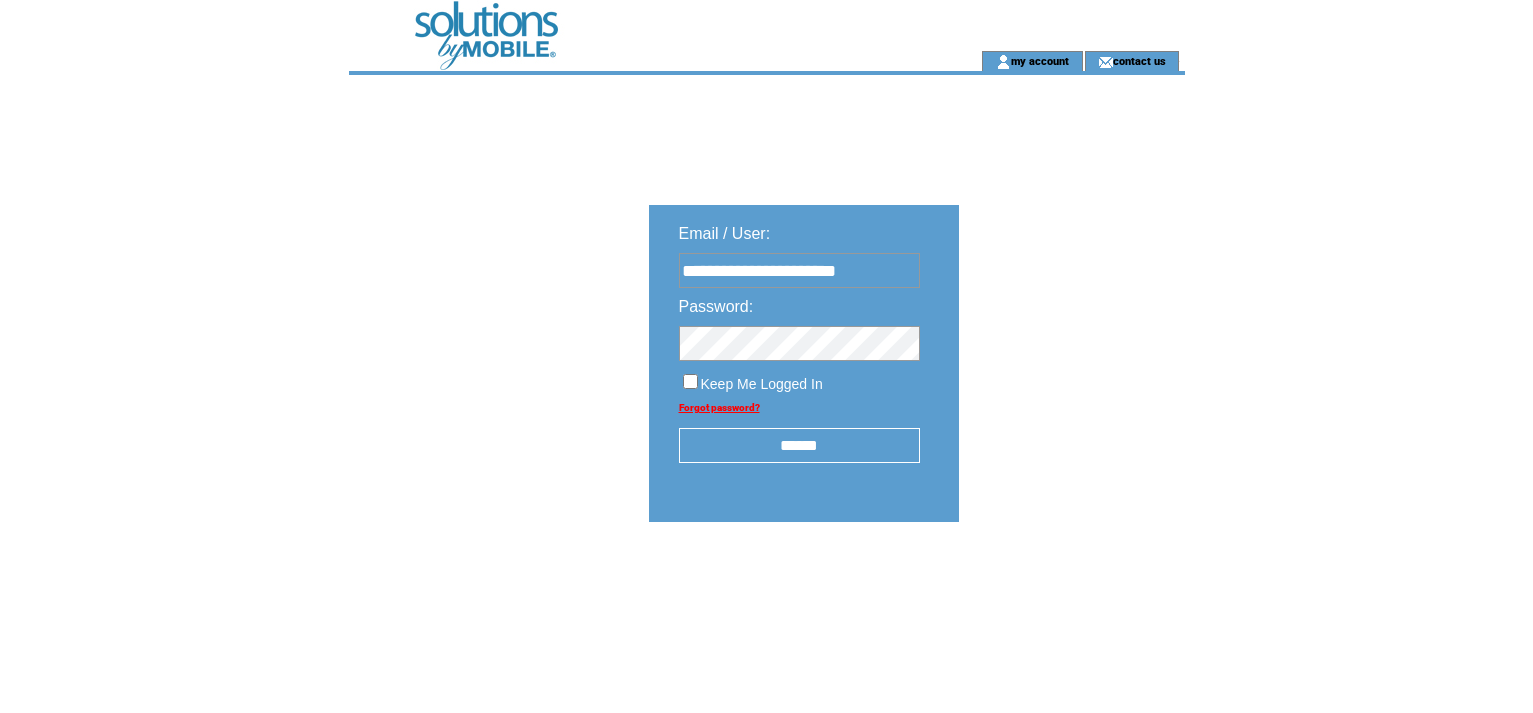 type on "**********" 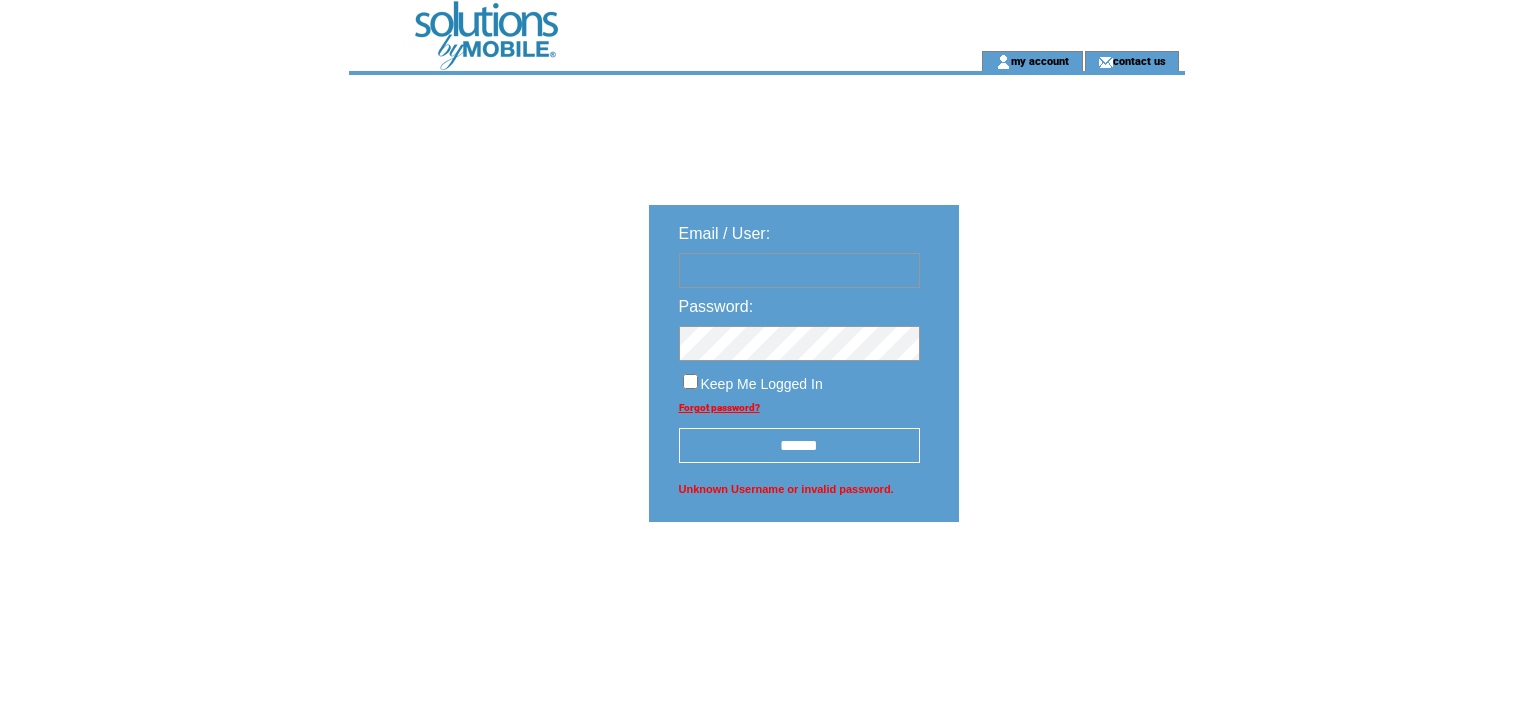 scroll, scrollTop: 0, scrollLeft: 0, axis: both 